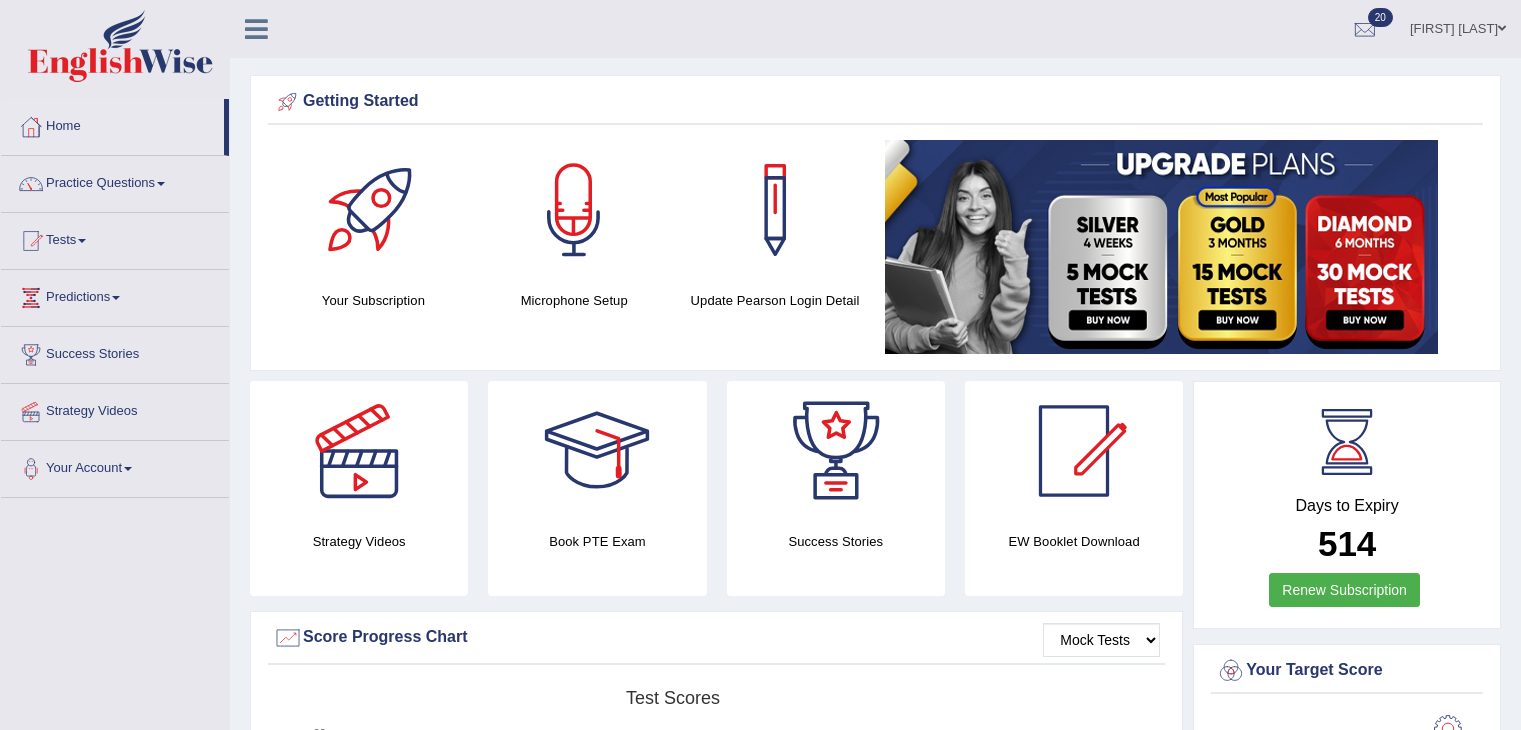 scroll, scrollTop: 1195, scrollLeft: 0, axis: vertical 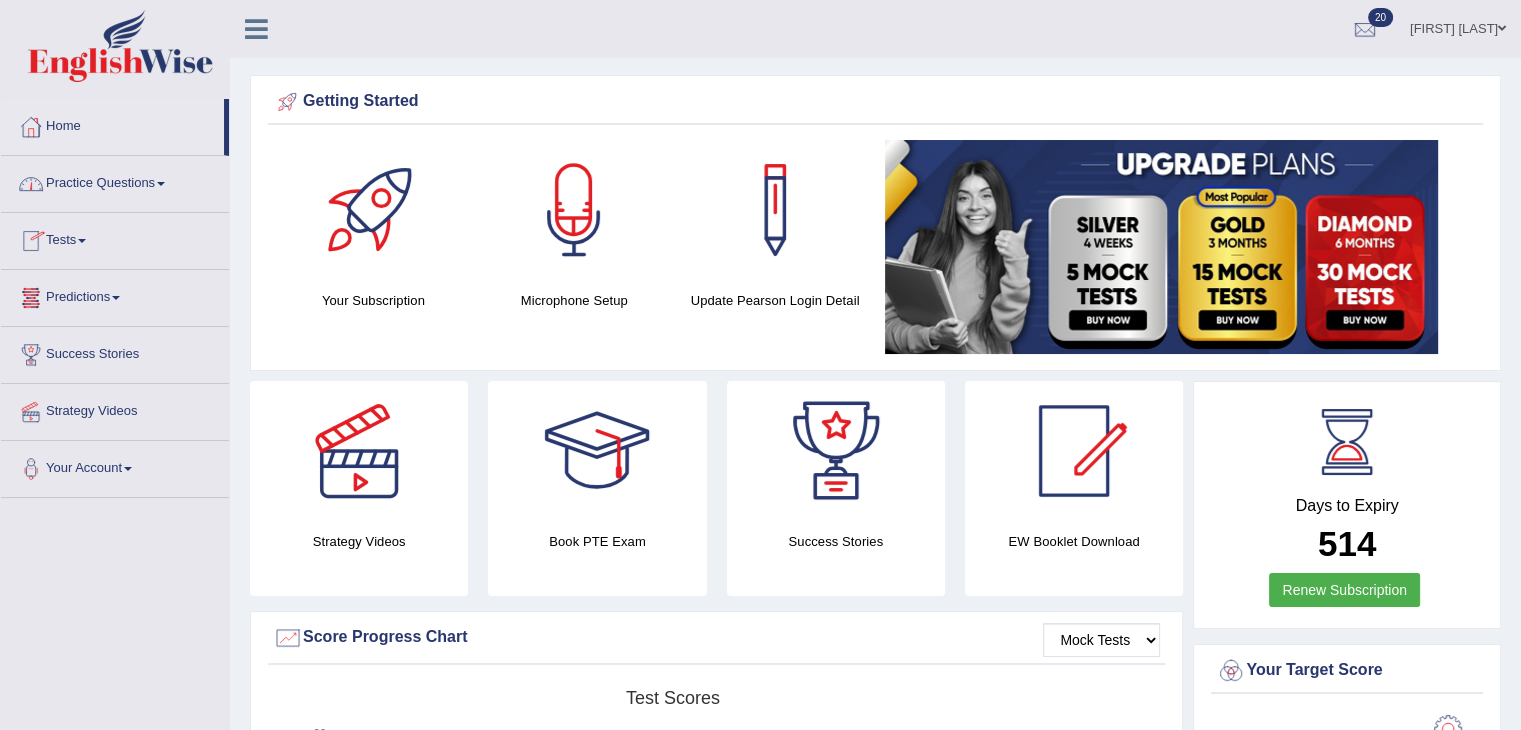 click on "Practice Questions" at bounding box center (115, 181) 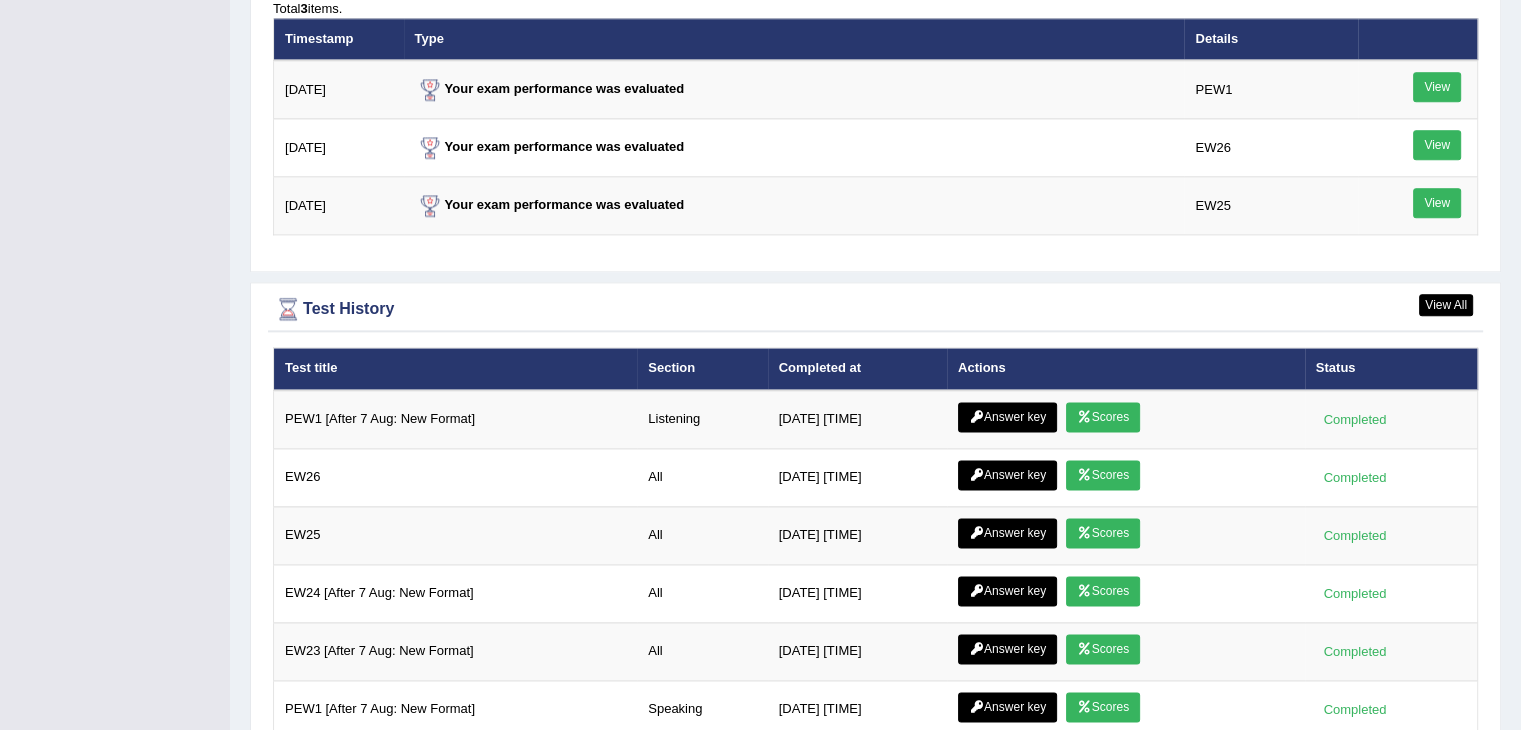 scroll, scrollTop: 2723, scrollLeft: 0, axis: vertical 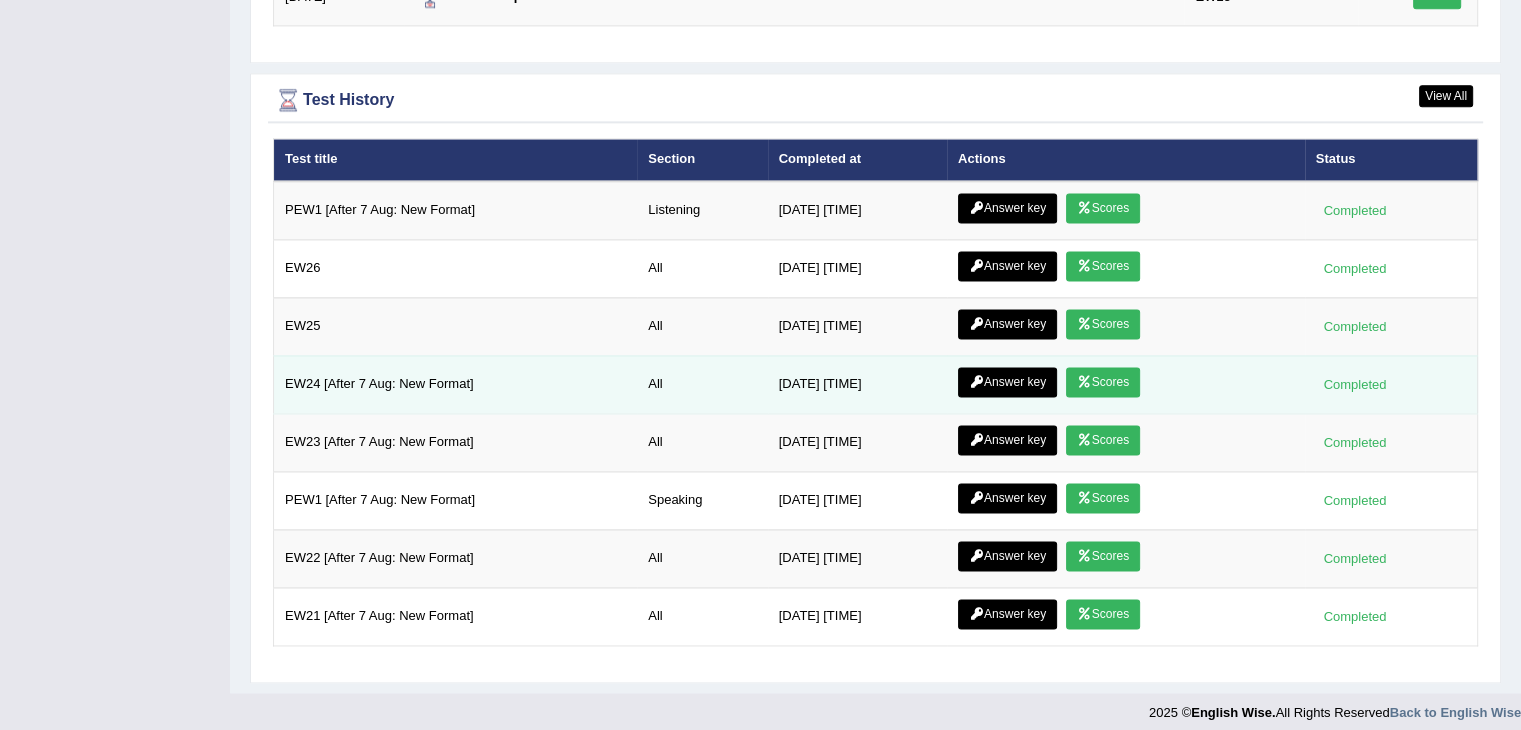 click on "Scores" at bounding box center (1103, 382) 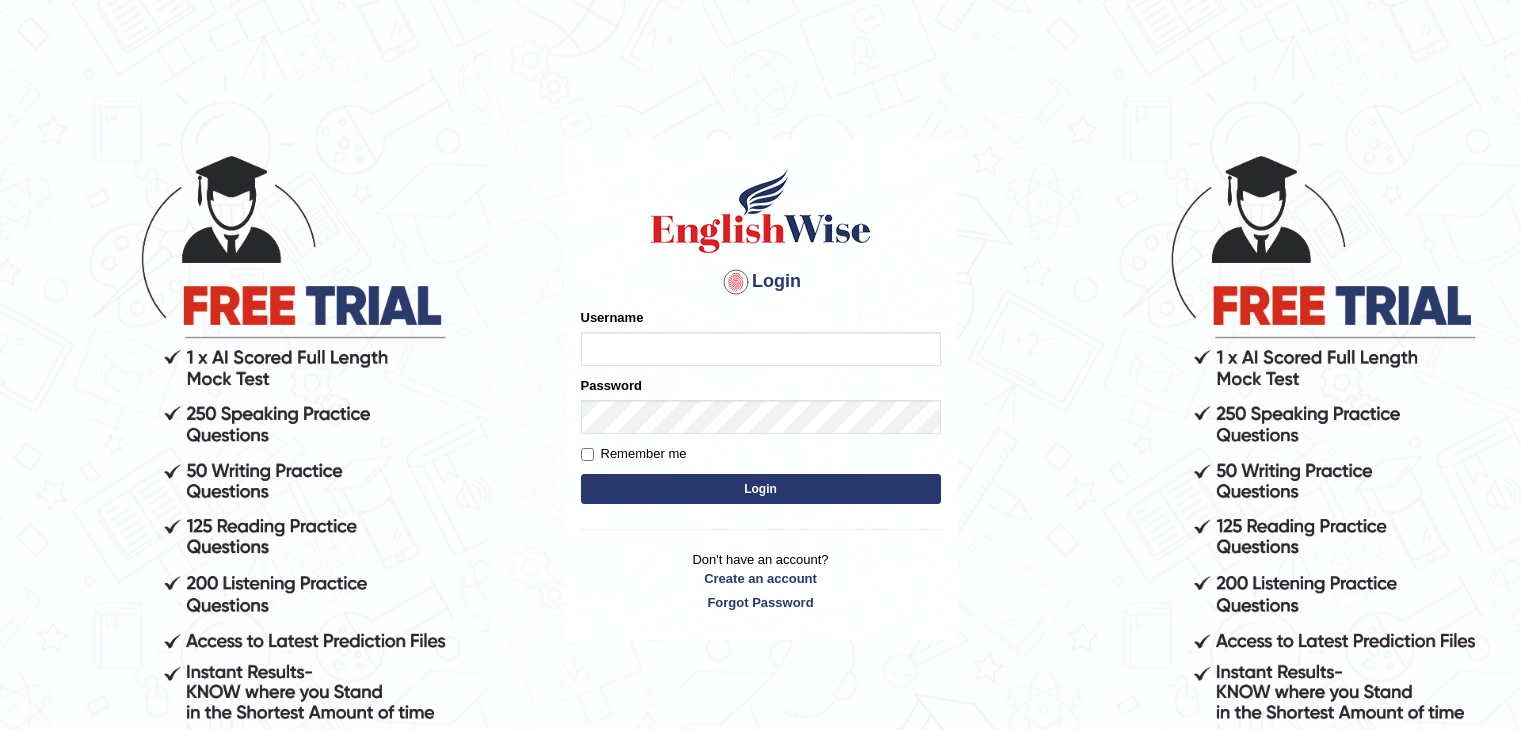 scroll, scrollTop: 0, scrollLeft: 0, axis: both 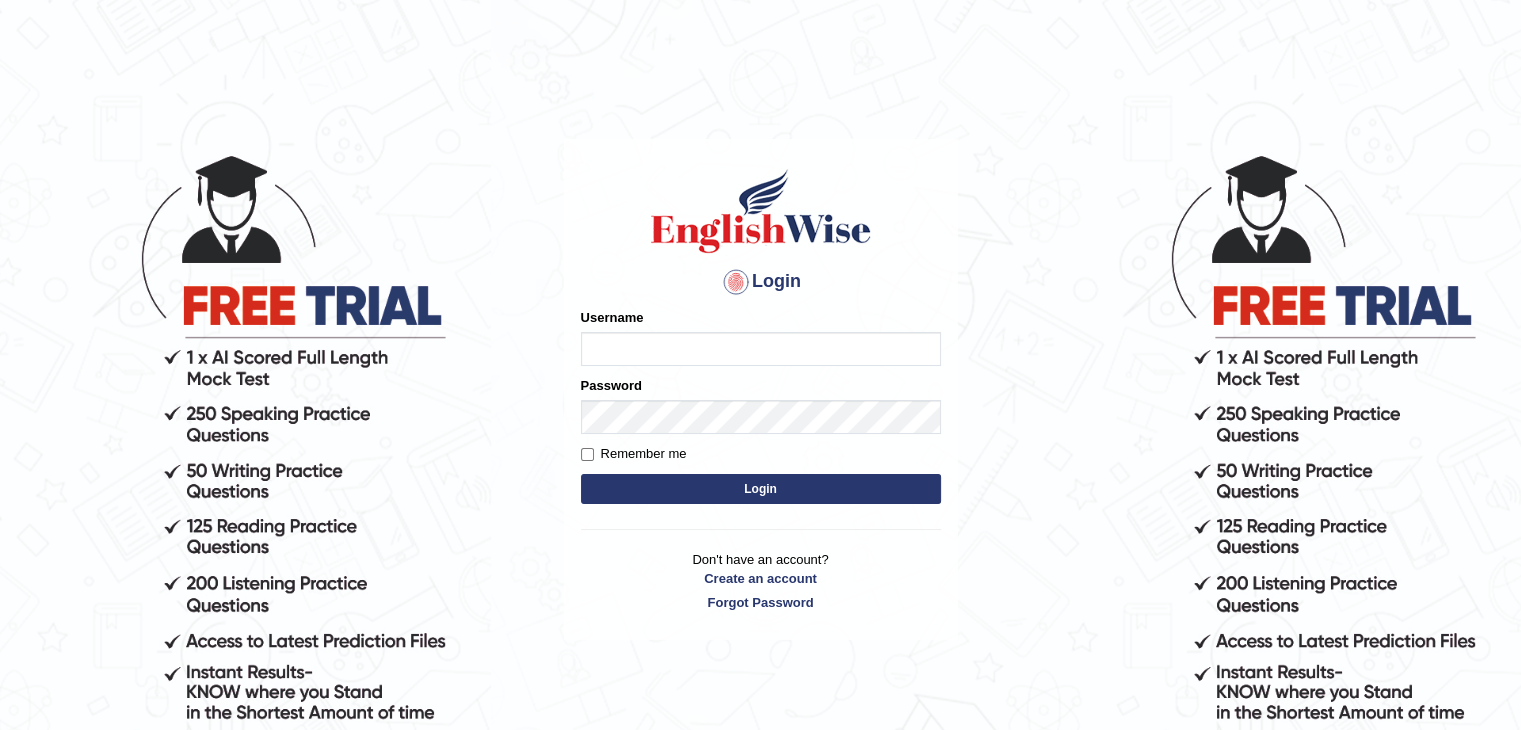 click on "Username" at bounding box center (761, 349) 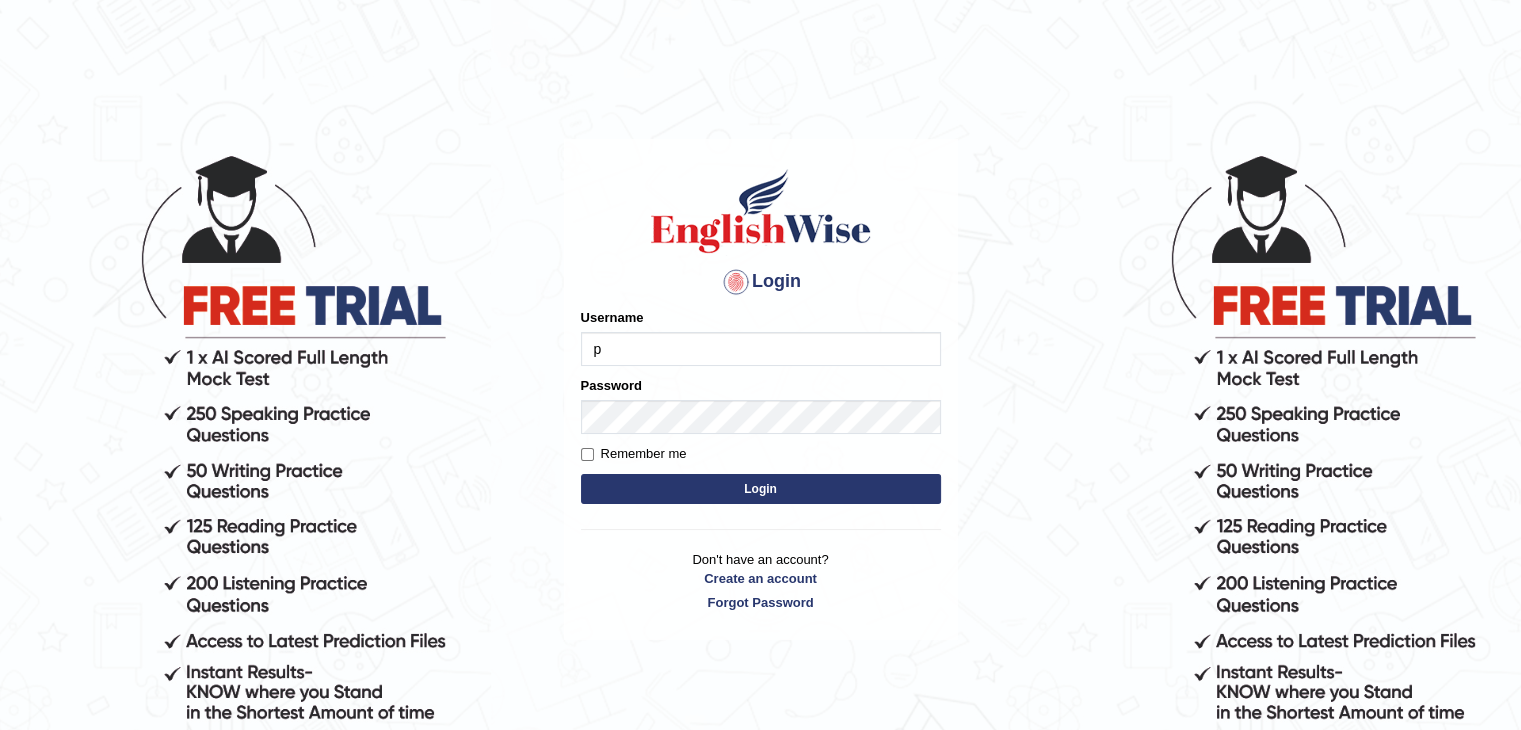 type on "pujathapa" 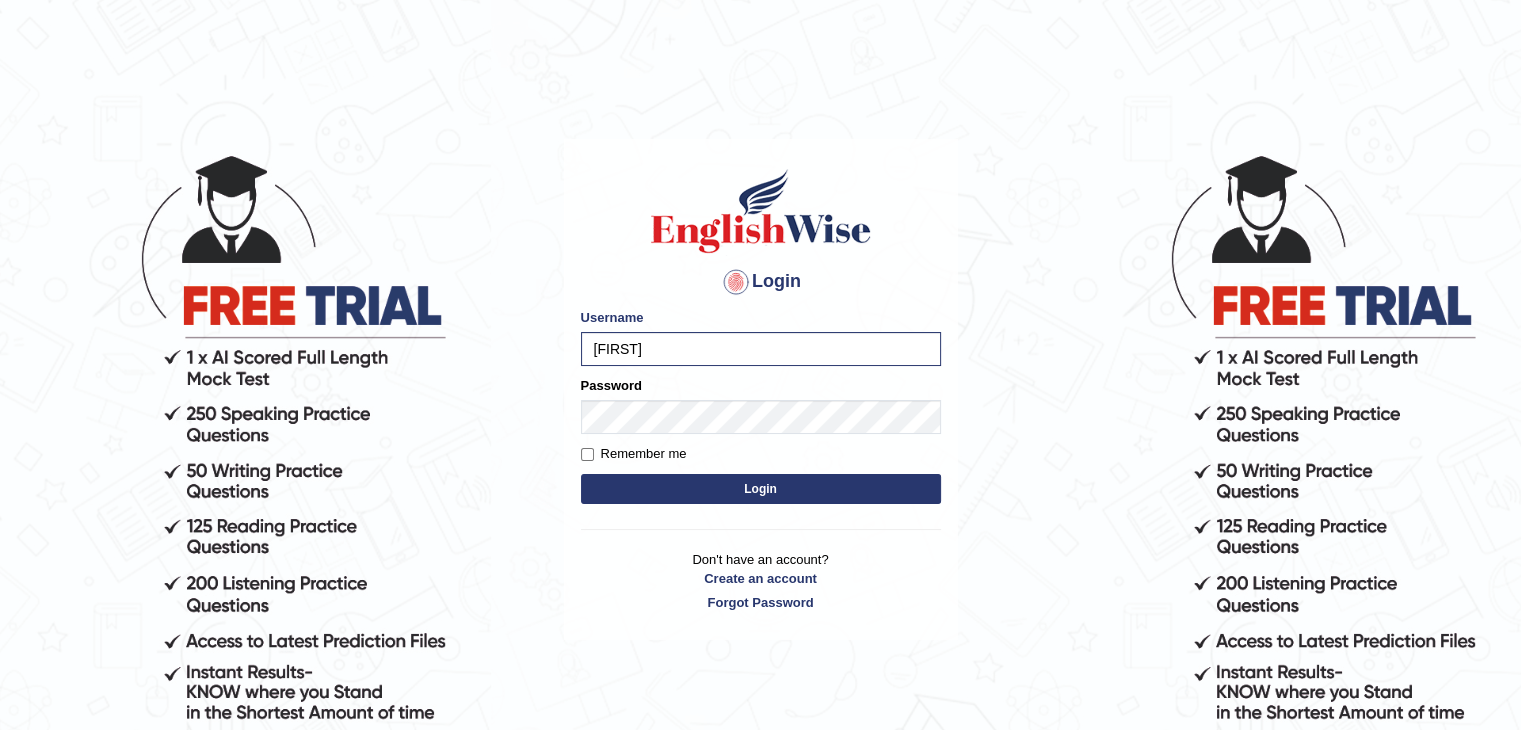 click on "Login" at bounding box center [761, 489] 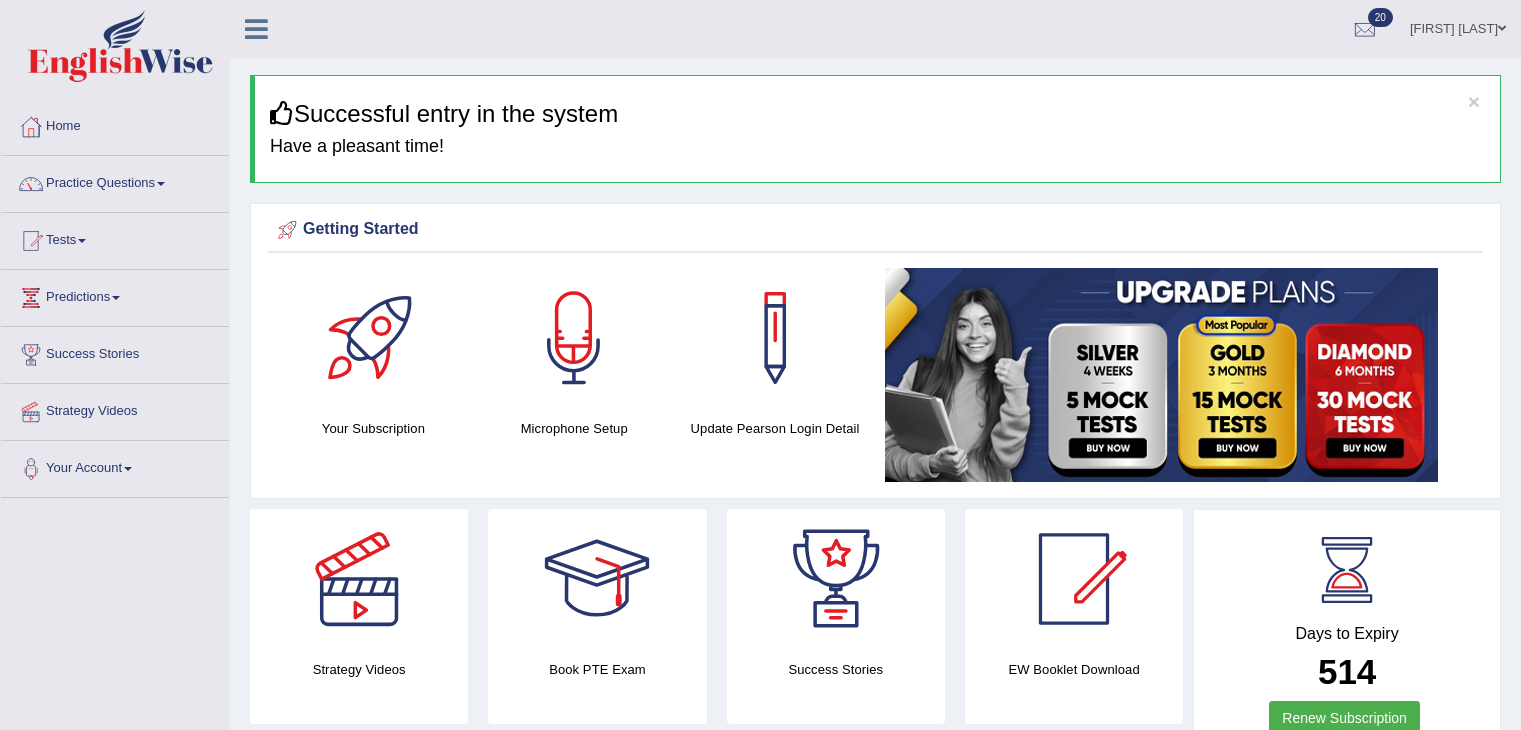 scroll, scrollTop: 0, scrollLeft: 0, axis: both 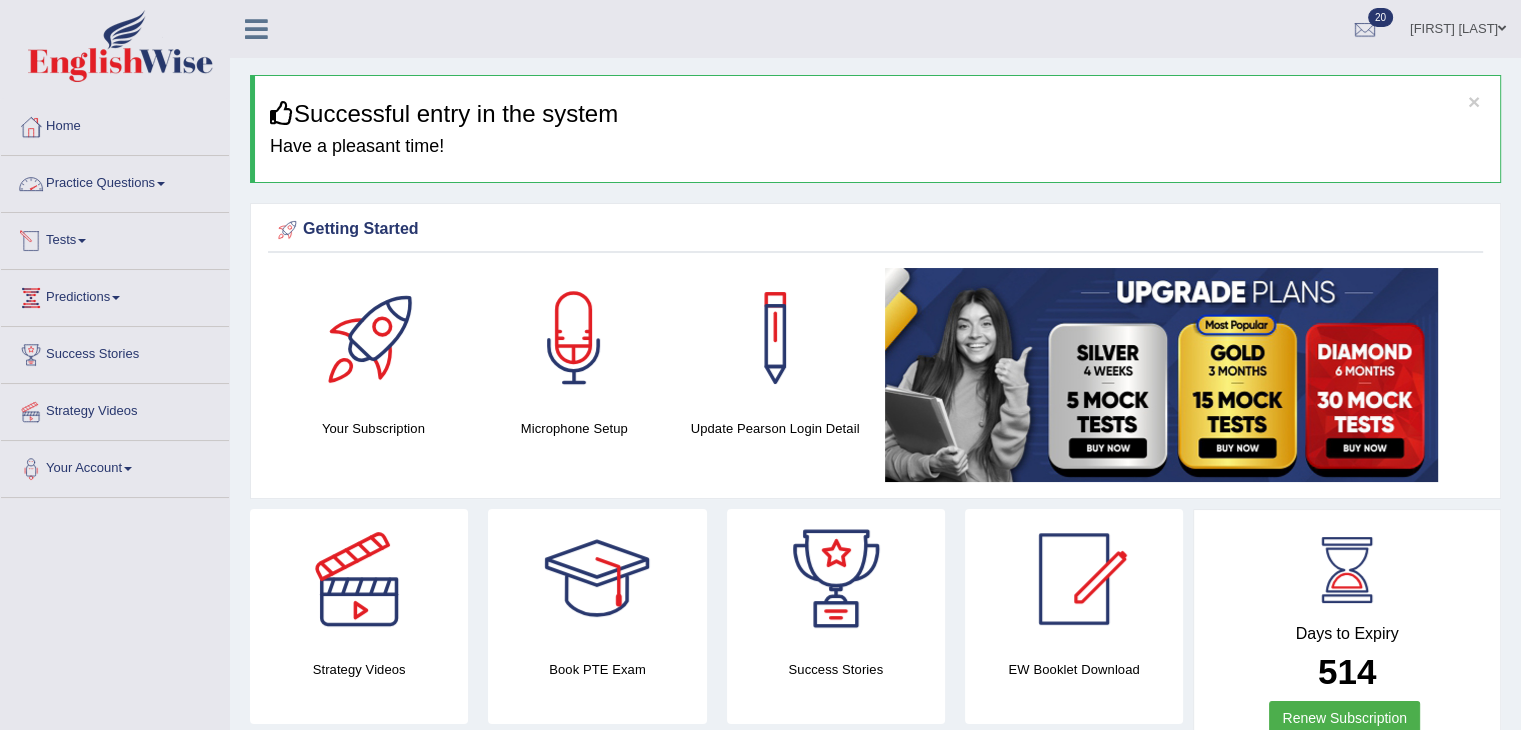 click on "Practice Questions" at bounding box center [115, 181] 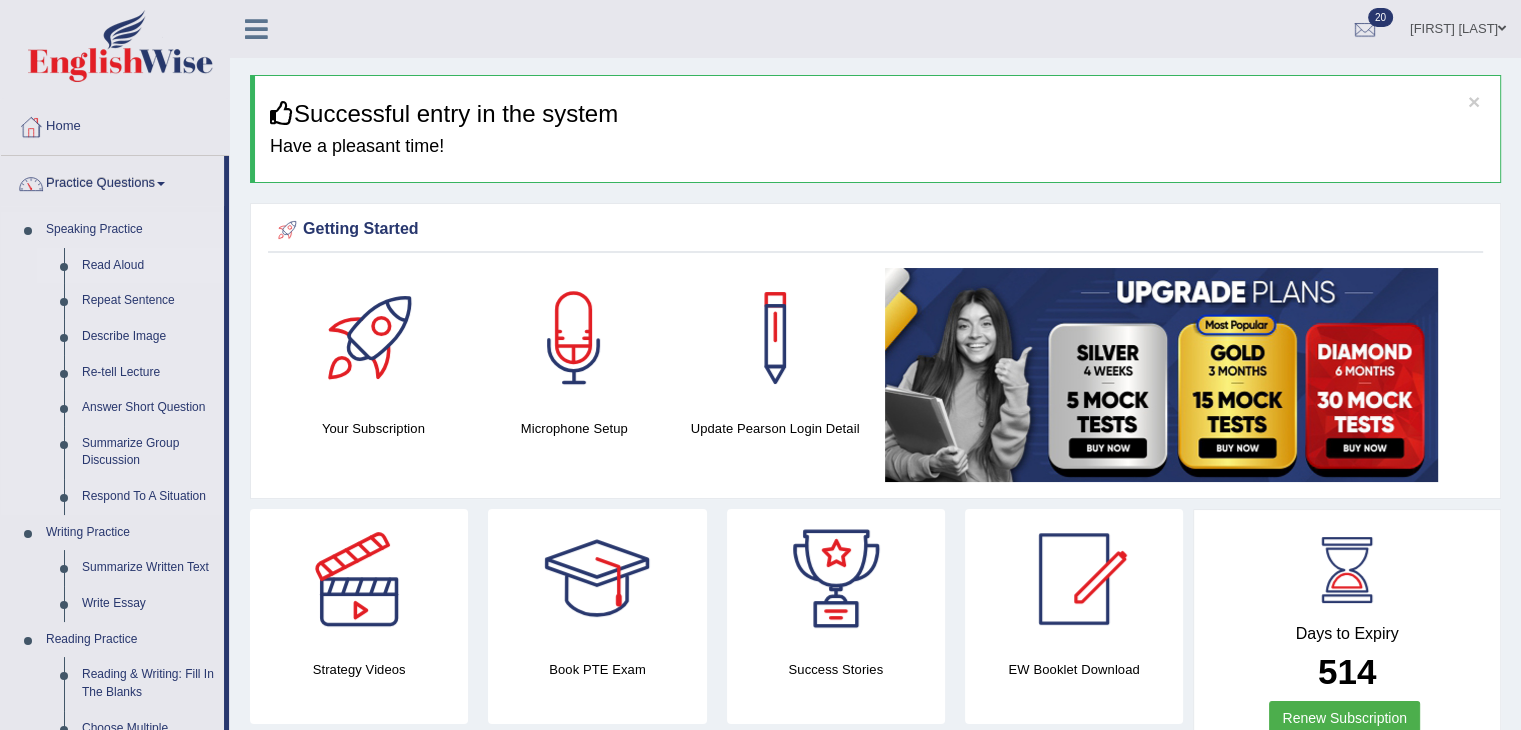 click on "Read Aloud" at bounding box center (148, 266) 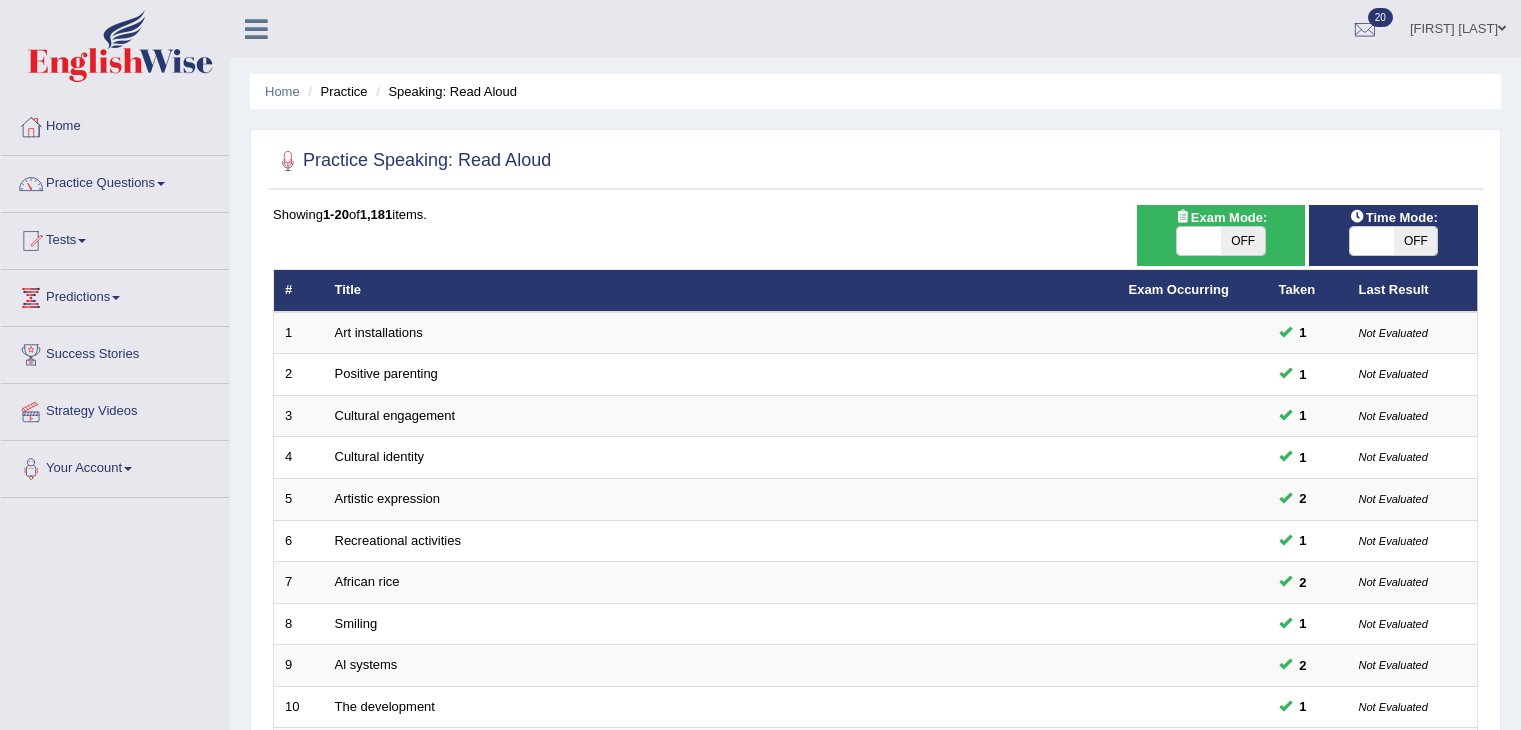scroll, scrollTop: 588, scrollLeft: 0, axis: vertical 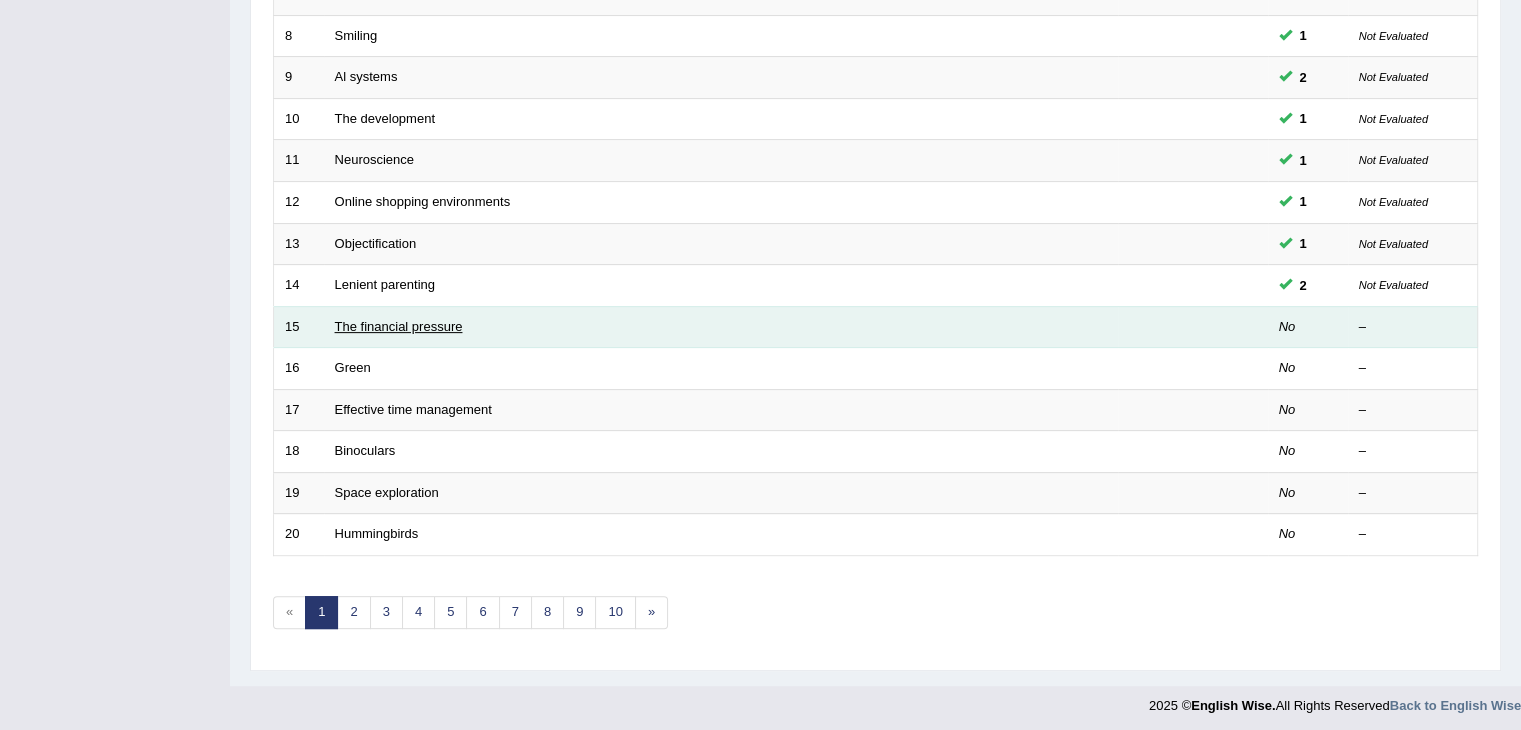 click on "The financial pressure" at bounding box center (399, 326) 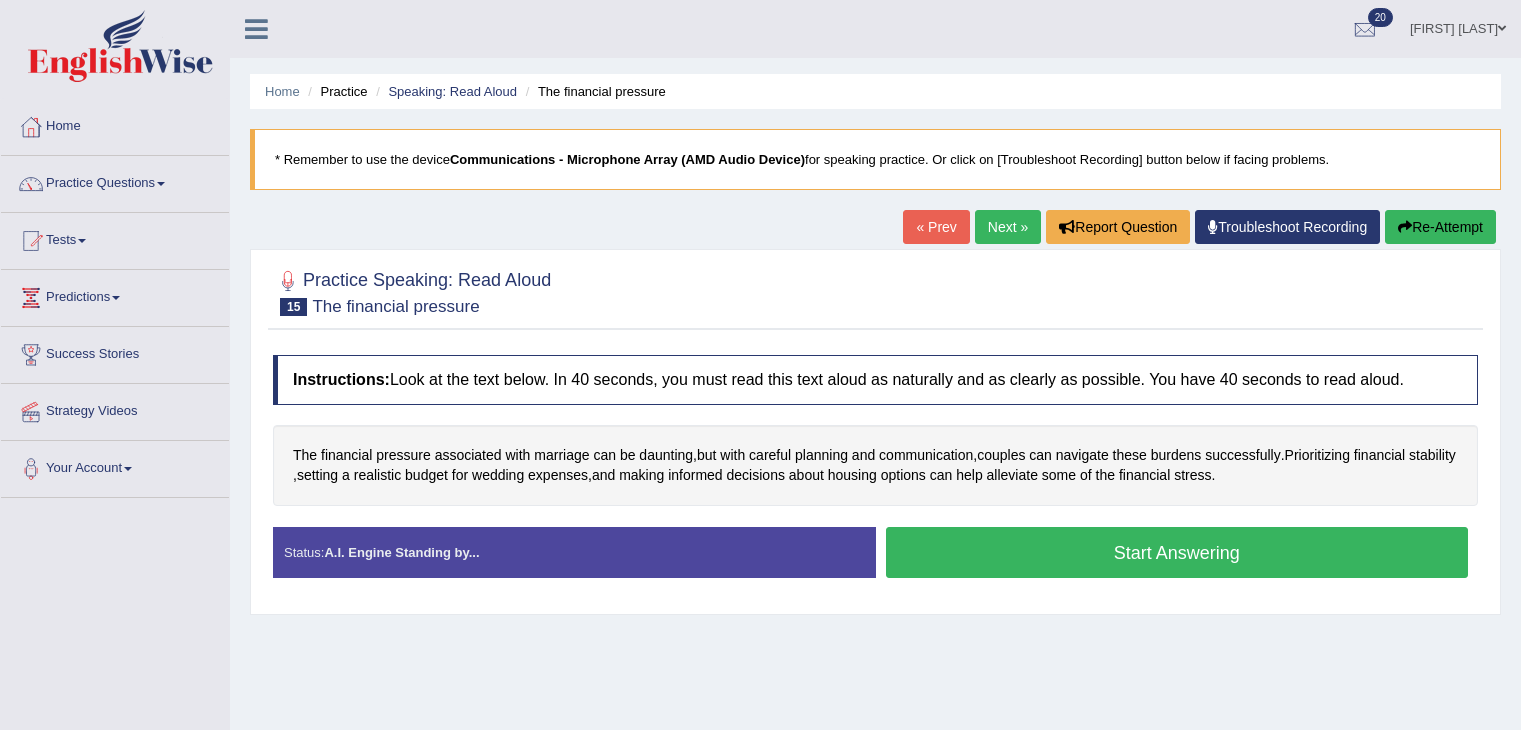 scroll, scrollTop: 0, scrollLeft: 0, axis: both 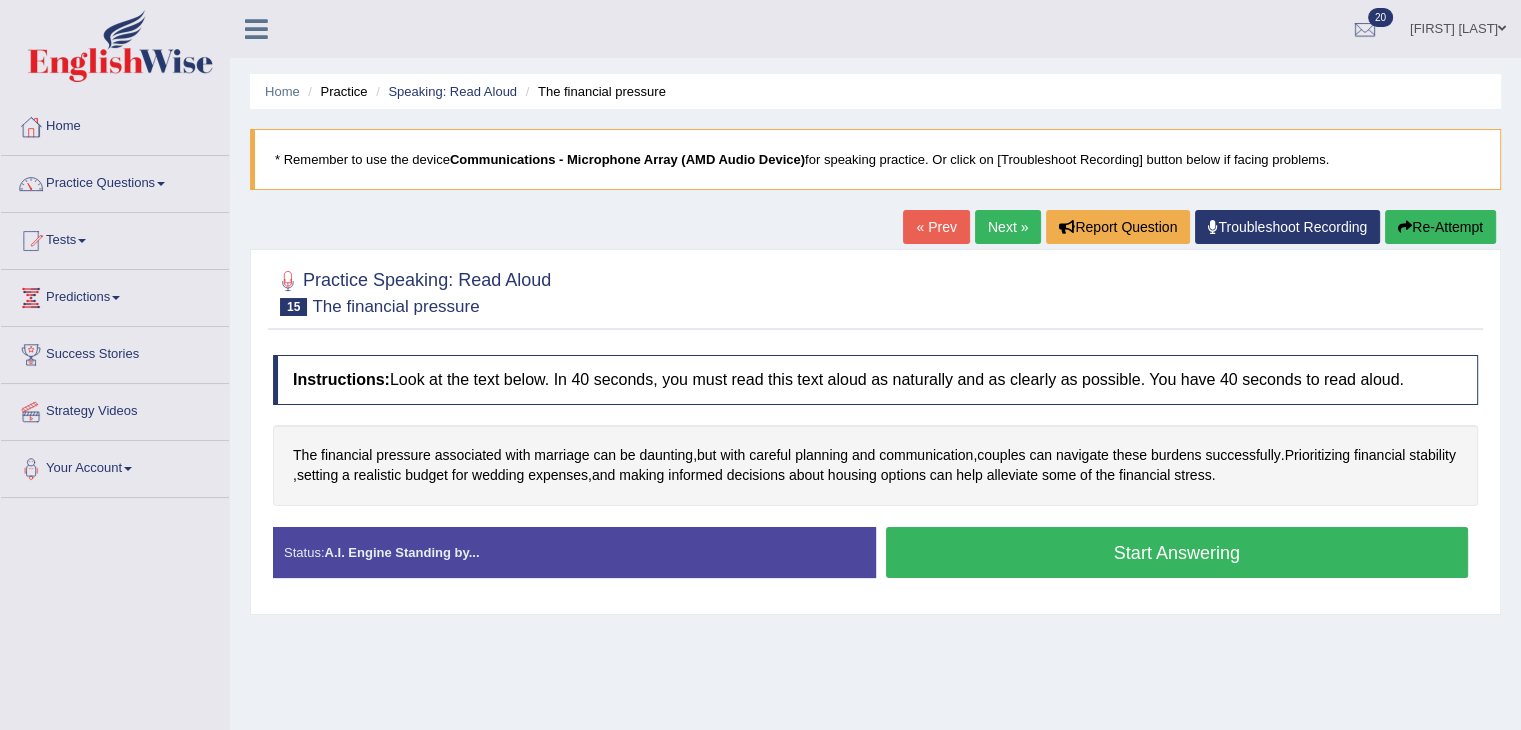 click on "Start Answering" at bounding box center [1177, 552] 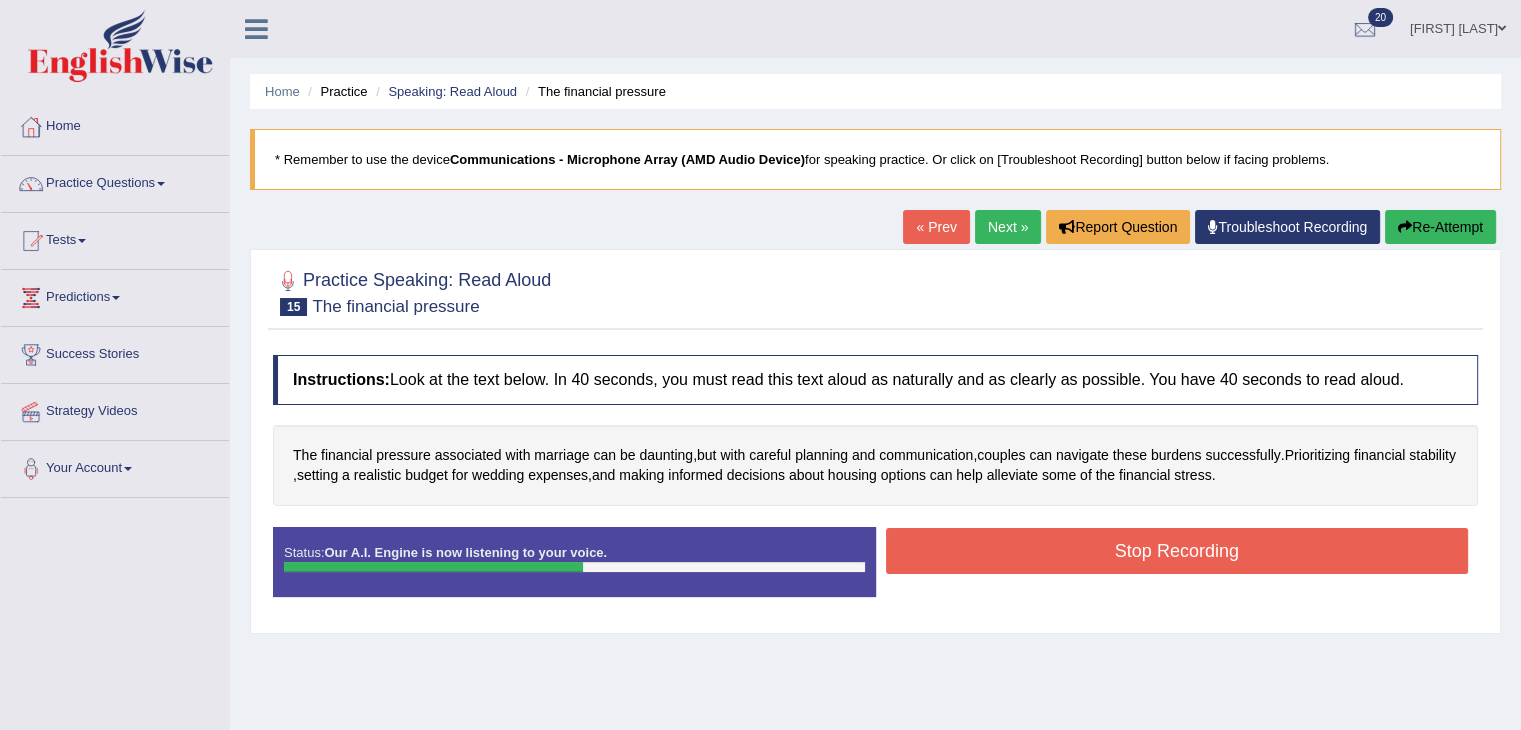 click on "Stop Recording" at bounding box center [1177, 551] 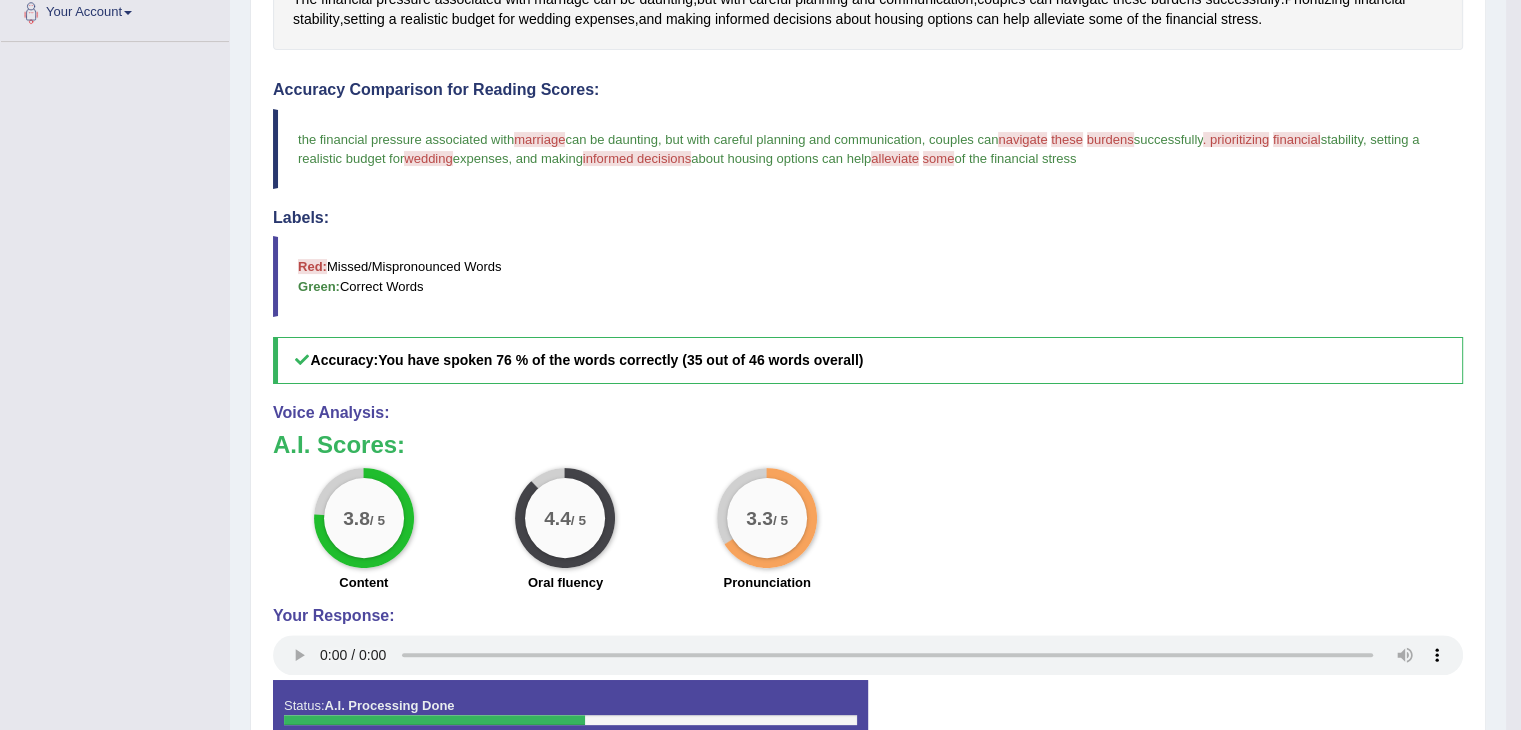scroll, scrollTop: 0, scrollLeft: 0, axis: both 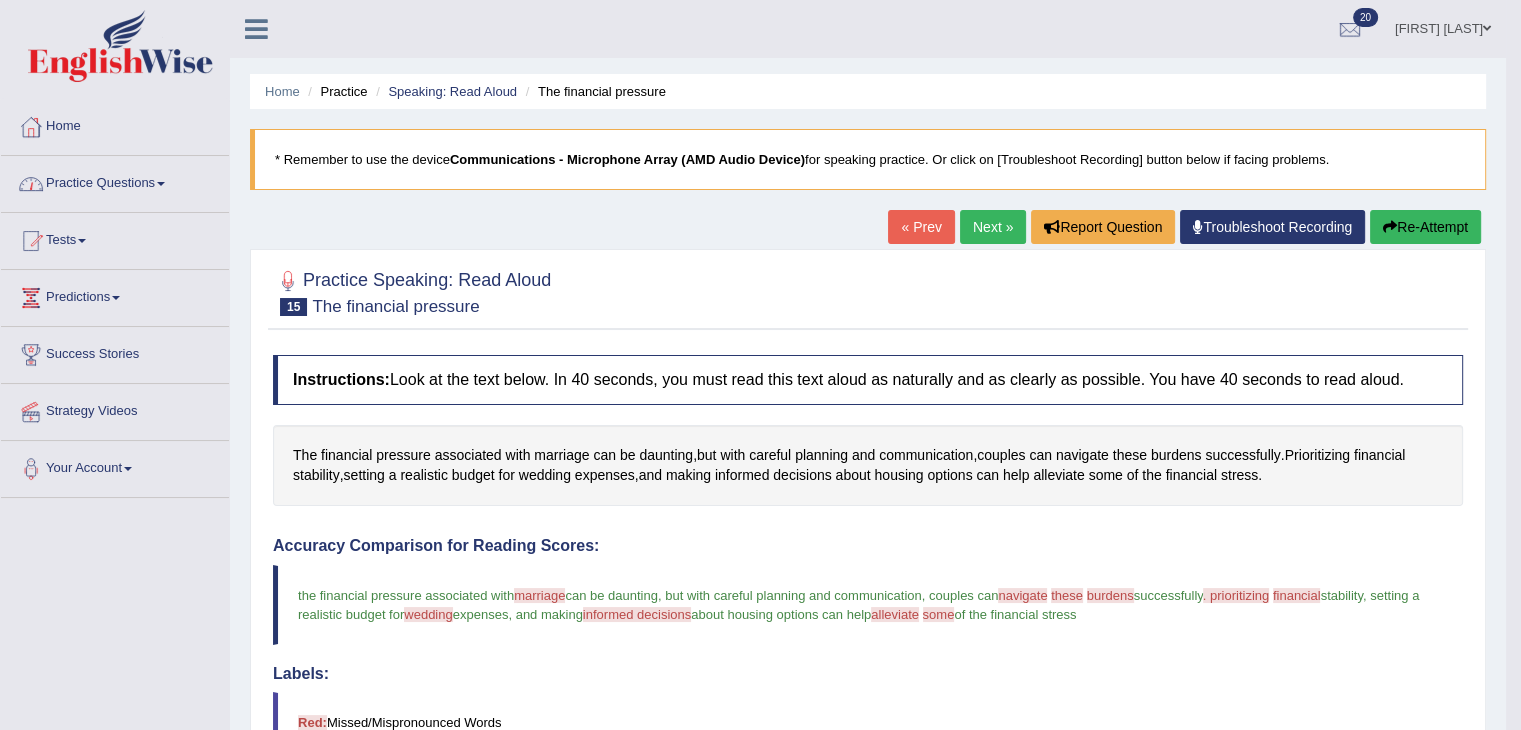 click on "Home" at bounding box center (115, 124) 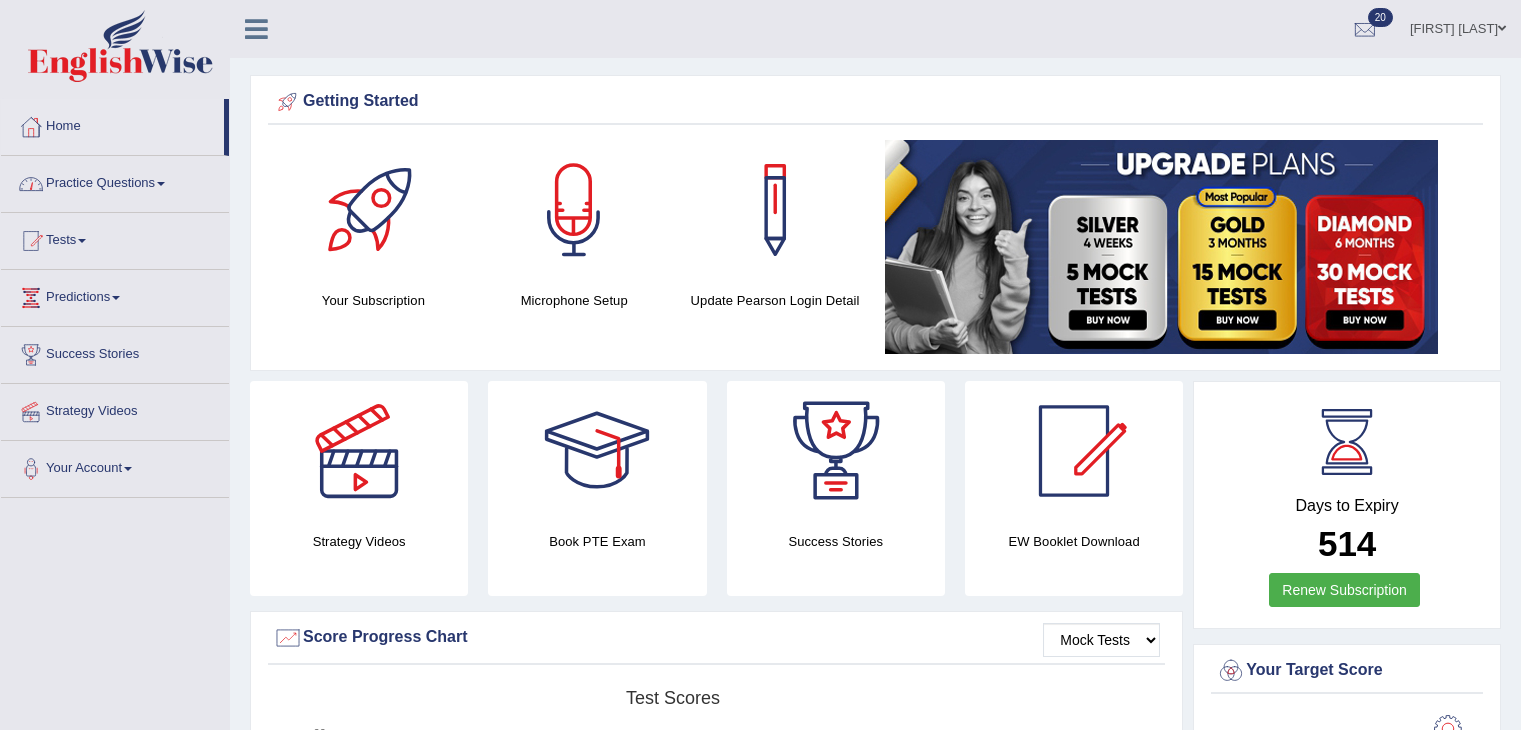 scroll, scrollTop: 0, scrollLeft: 0, axis: both 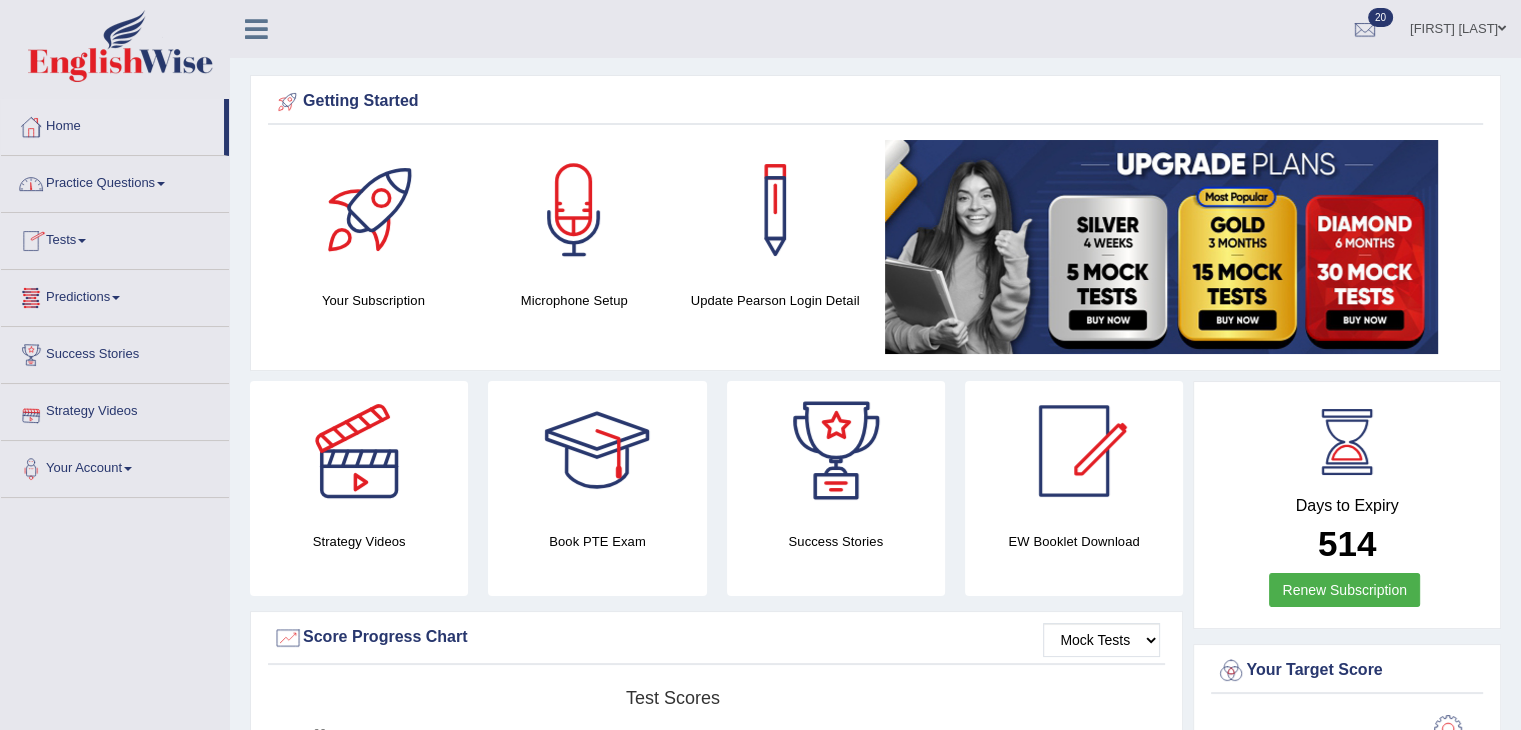 click on "Tests" at bounding box center [115, 238] 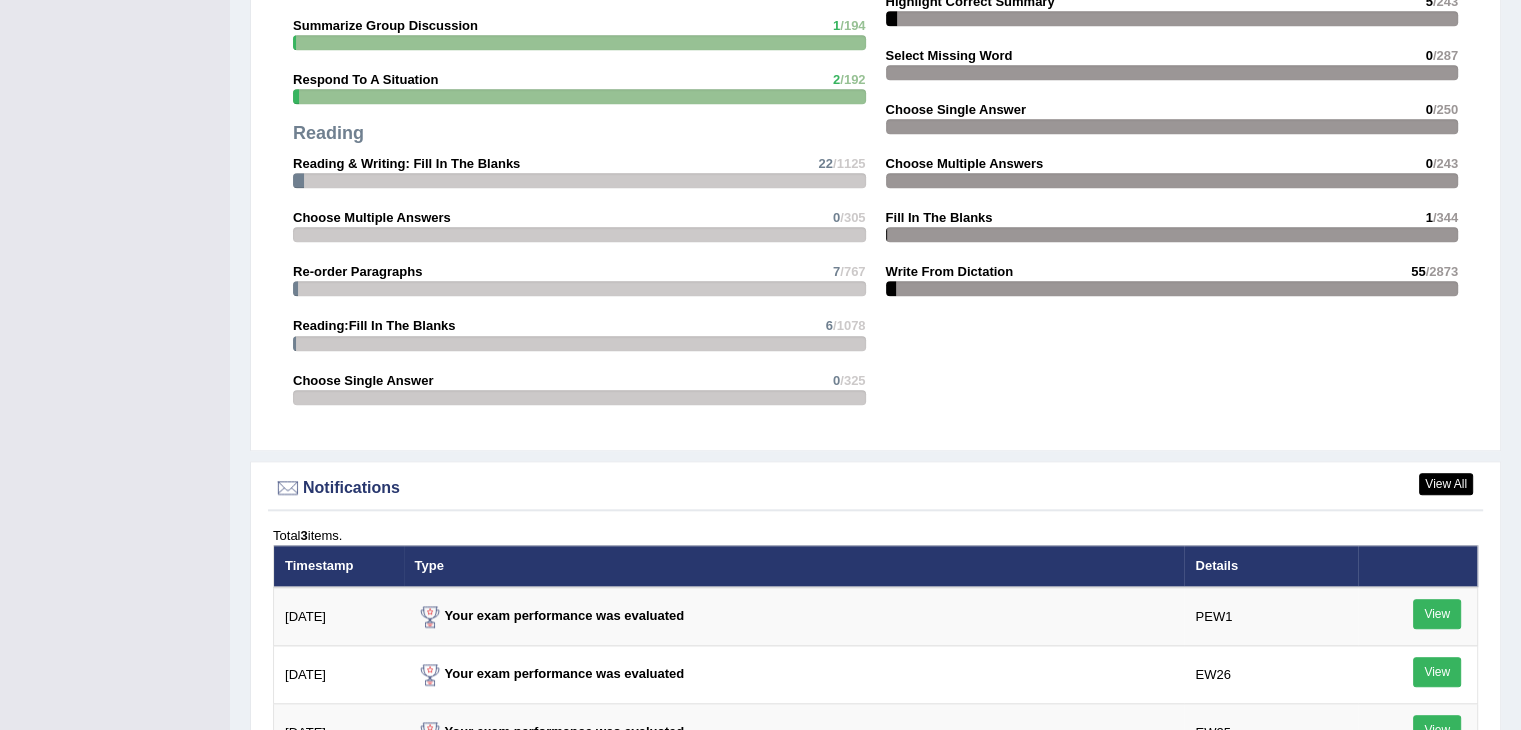 scroll, scrollTop: 2723, scrollLeft: 0, axis: vertical 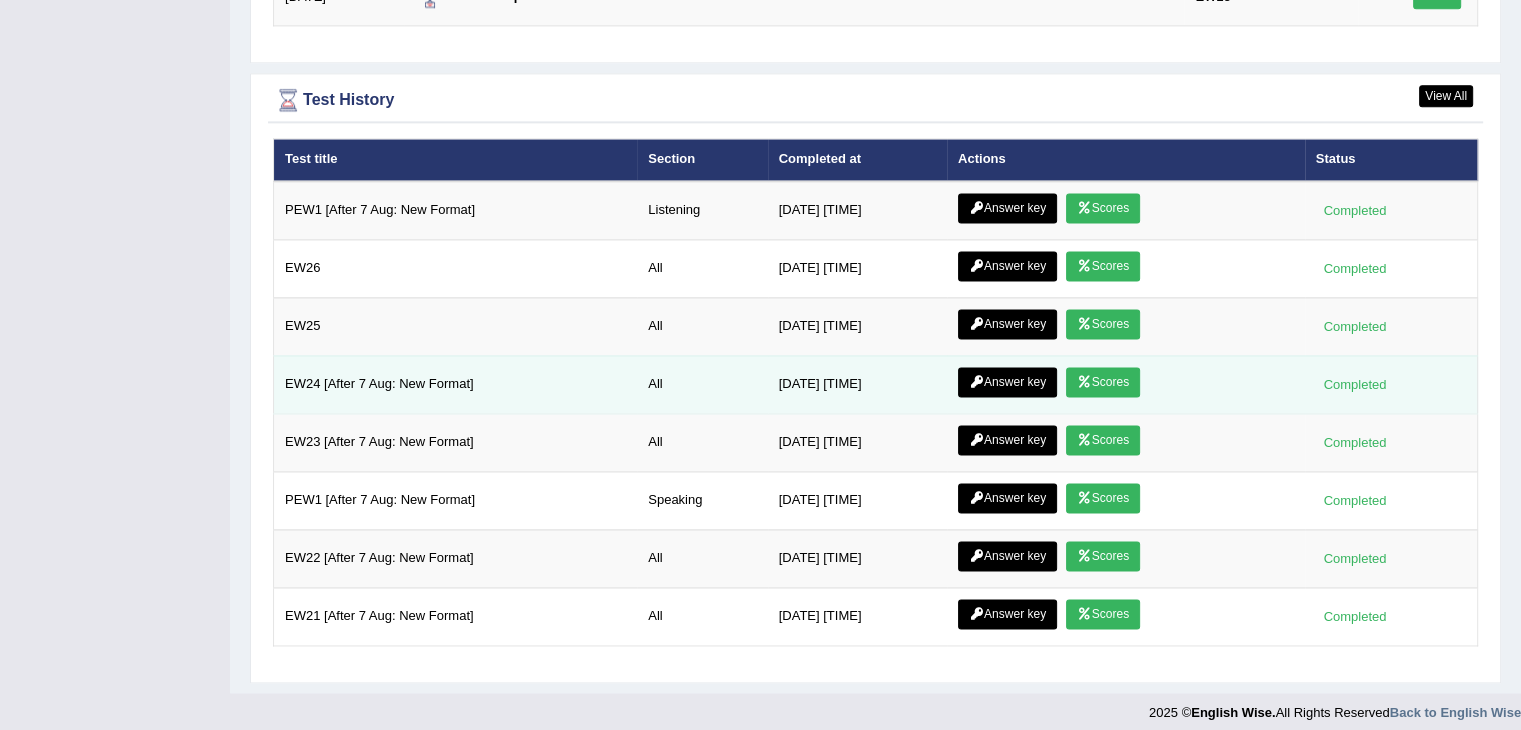 click on "Scores" at bounding box center [1103, 382] 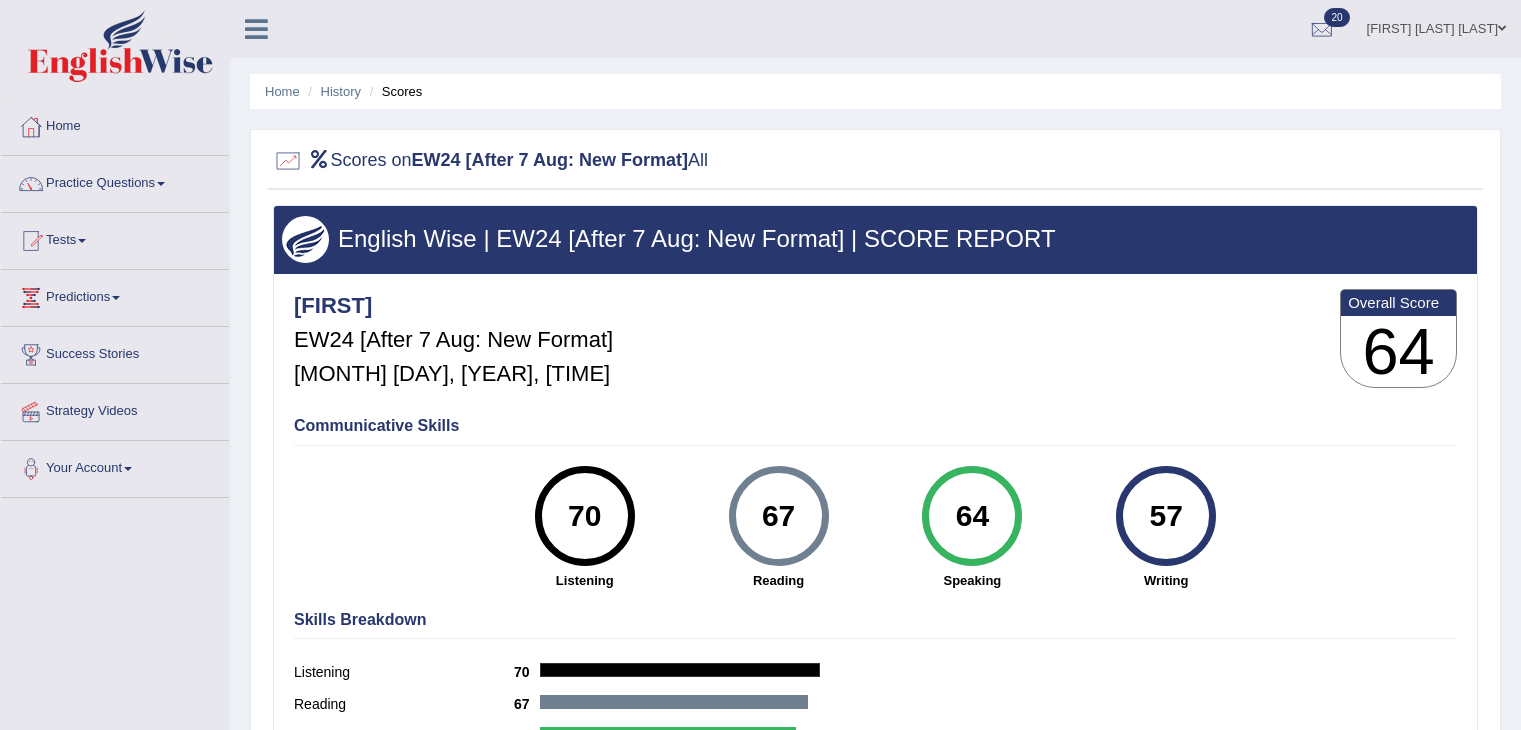 scroll, scrollTop: 0, scrollLeft: 0, axis: both 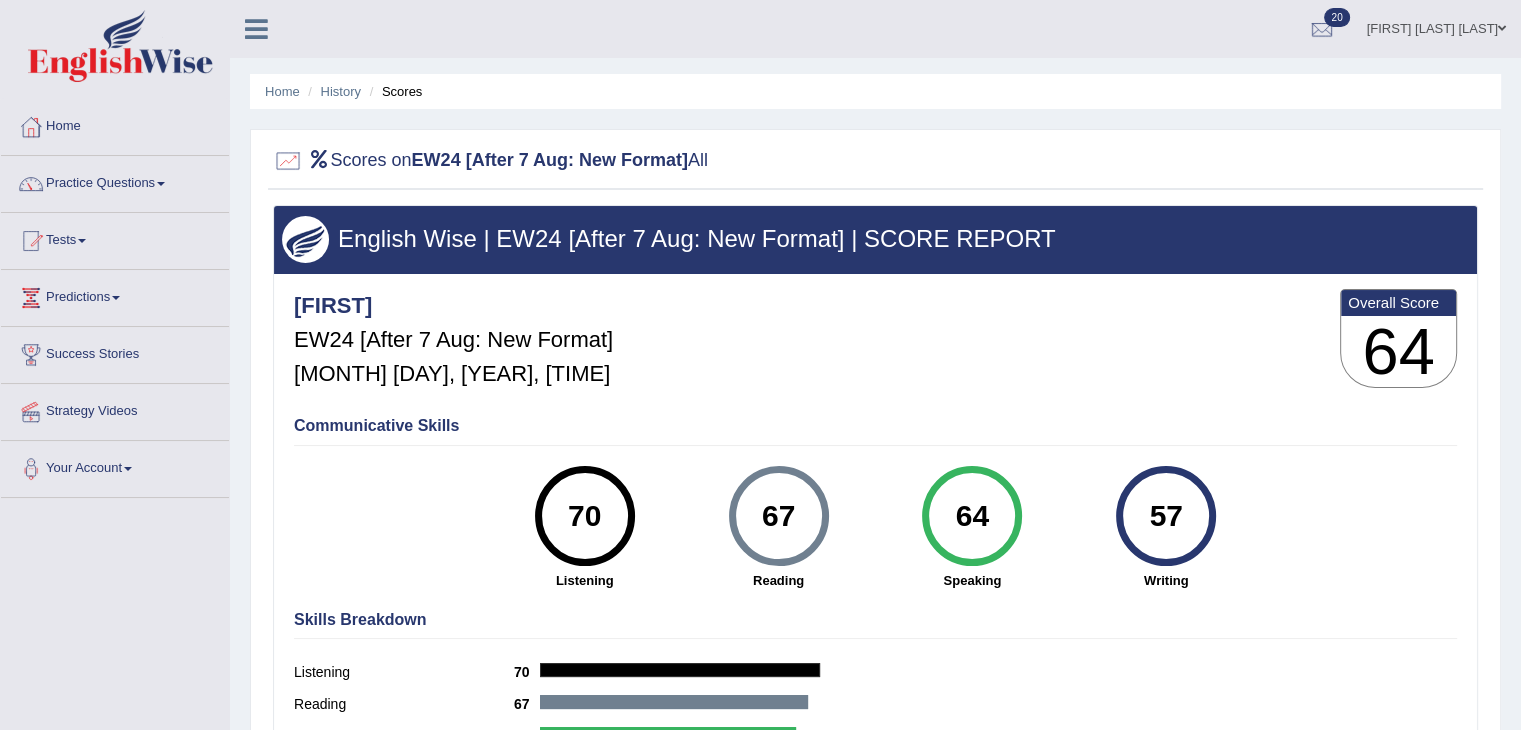 click on "Pujathapa
EW24 [After 7 Aug: New Format]
May 5, 2025, 15:16
Overall Score
64" at bounding box center (875, 343) 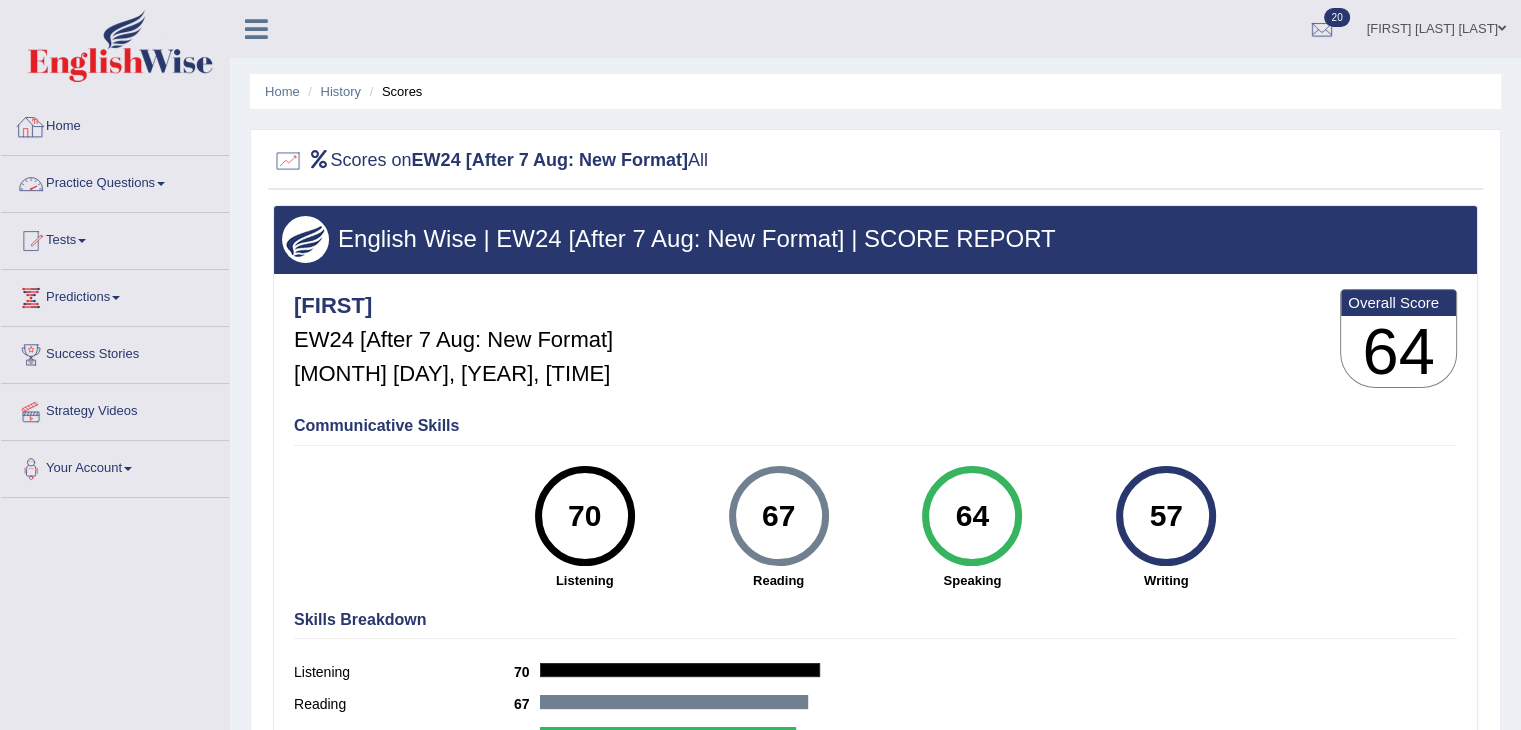 click on "Home" at bounding box center (115, 124) 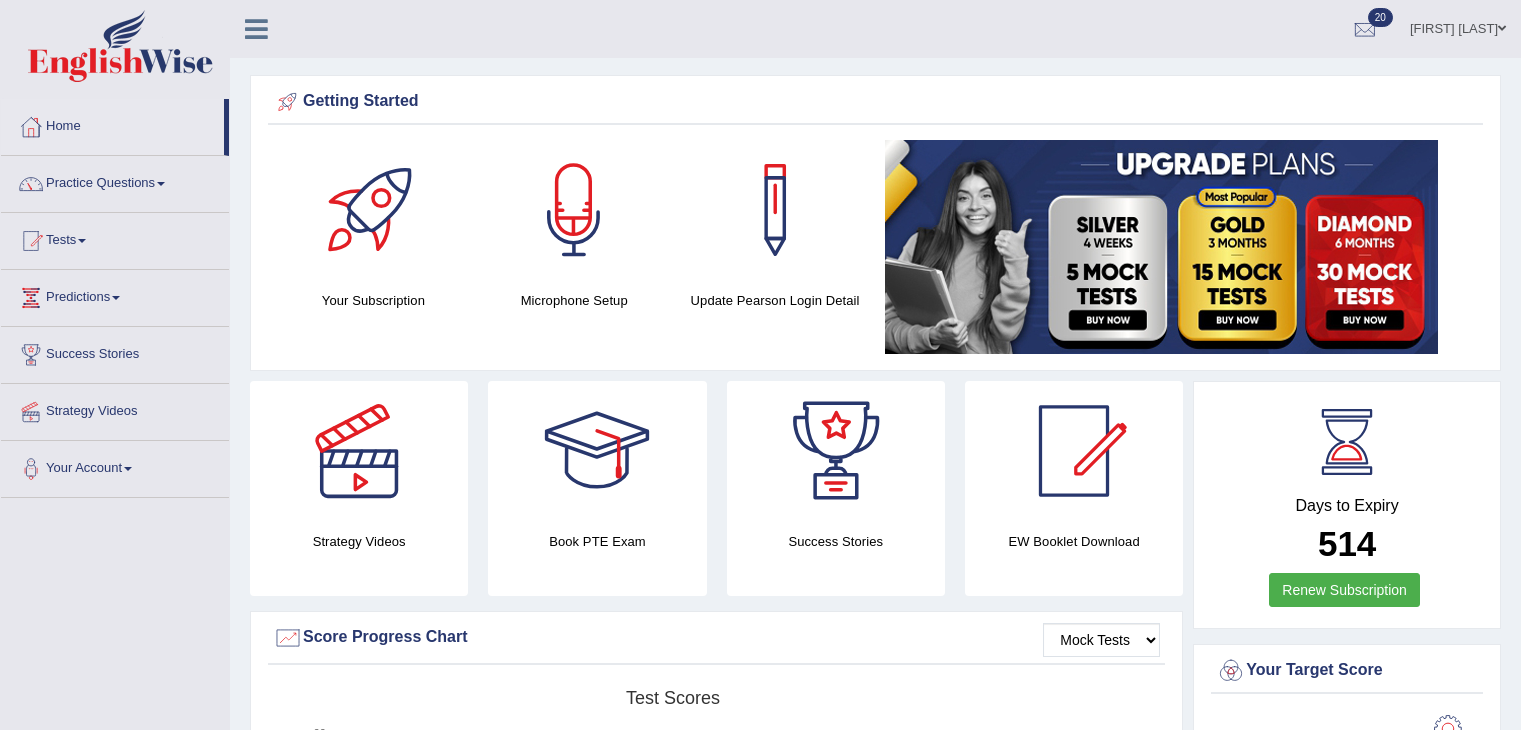 scroll, scrollTop: 0, scrollLeft: 0, axis: both 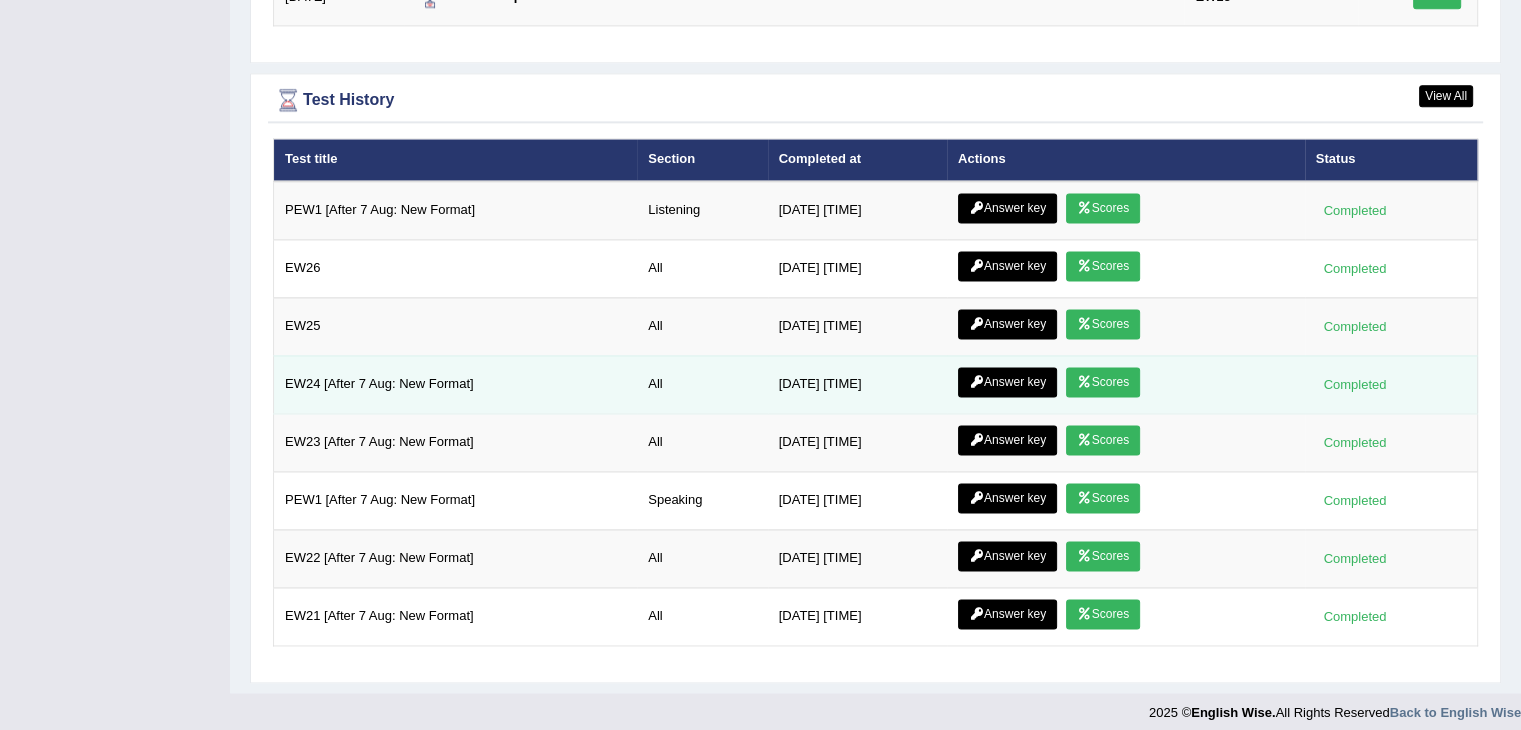 click on "Scores" at bounding box center [1103, 382] 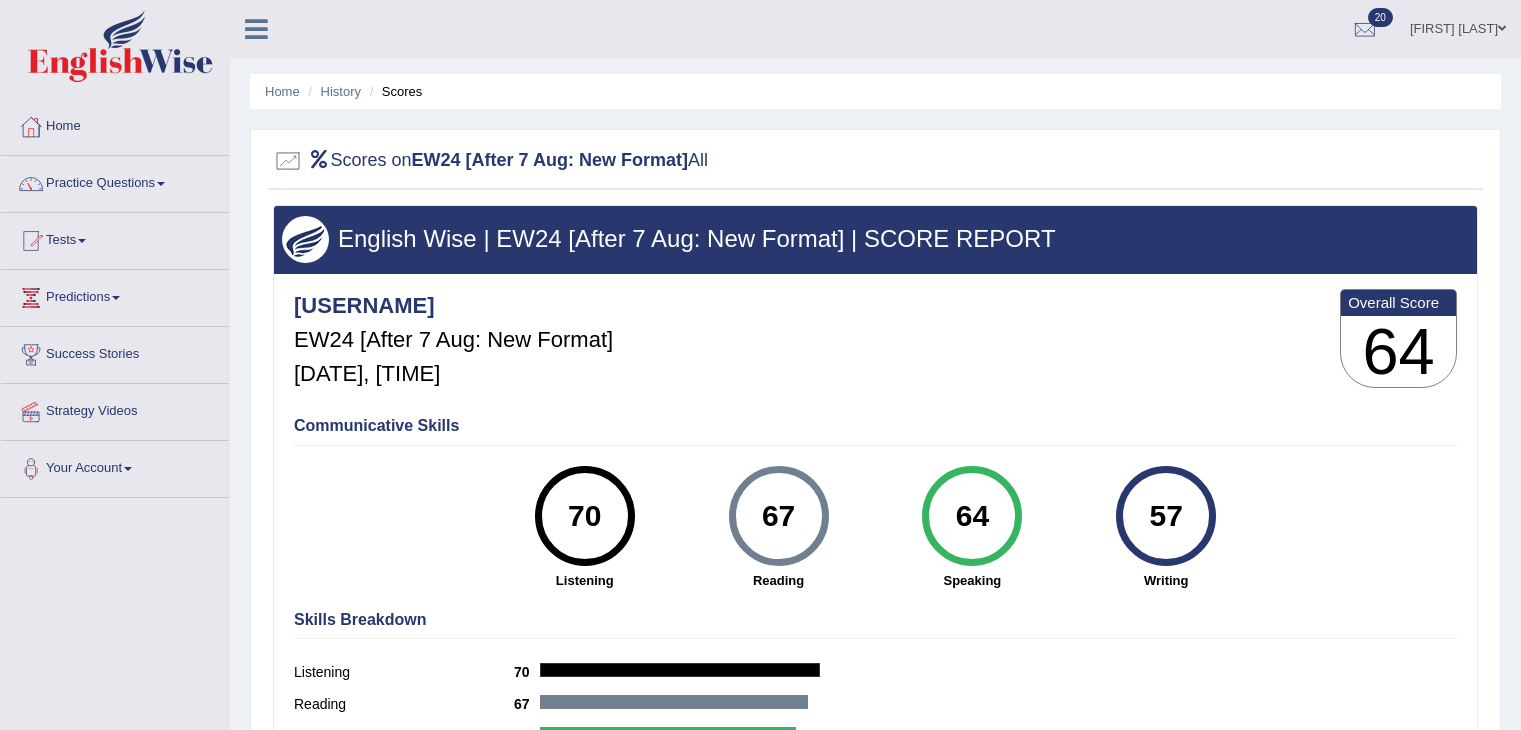 scroll, scrollTop: 0, scrollLeft: 0, axis: both 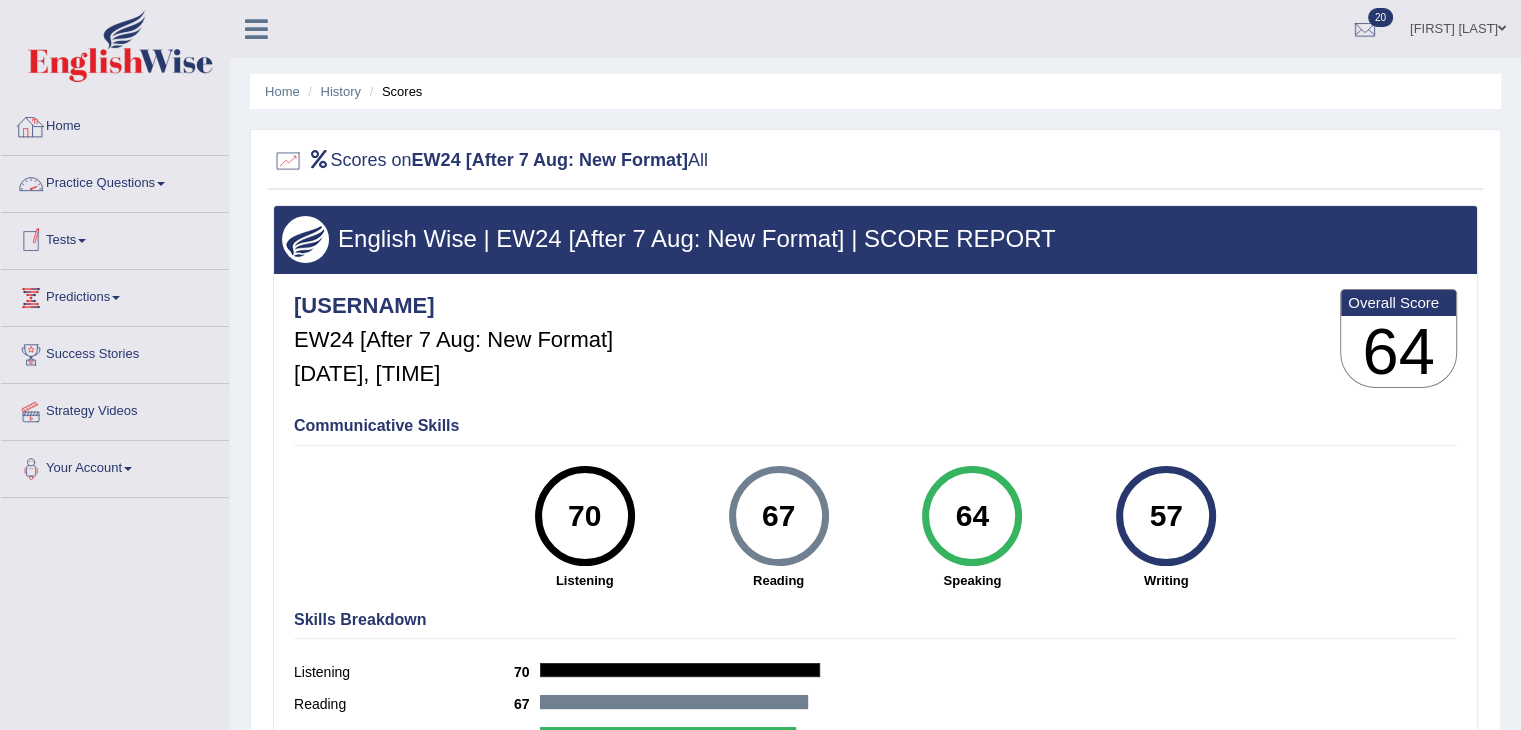 click on "Home" at bounding box center (115, 124) 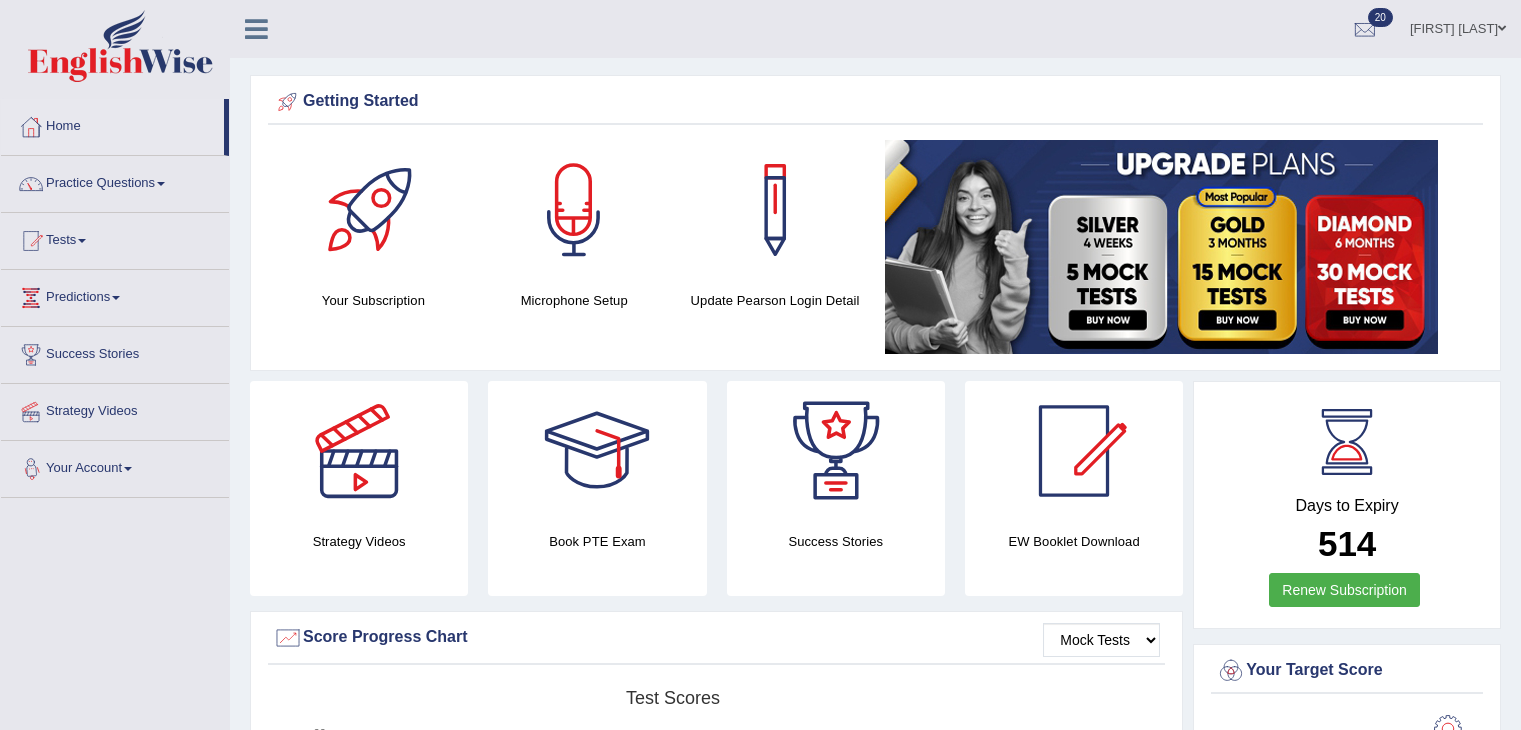 scroll, scrollTop: 0, scrollLeft: 0, axis: both 